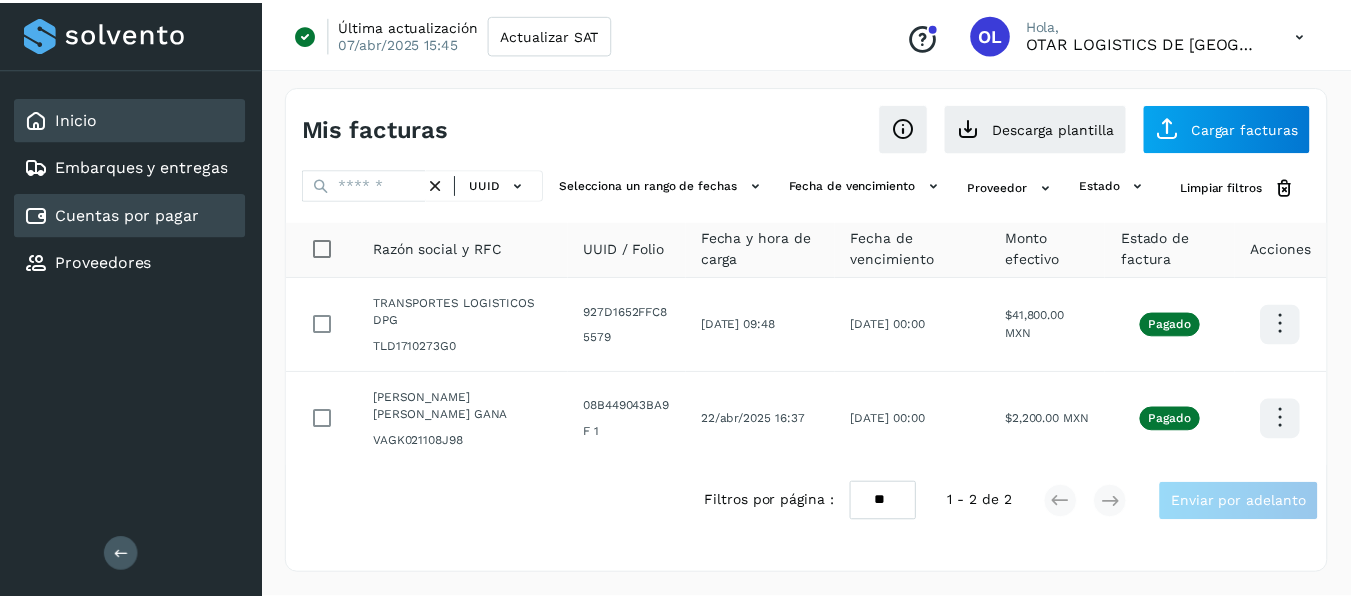 scroll, scrollTop: 0, scrollLeft: 0, axis: both 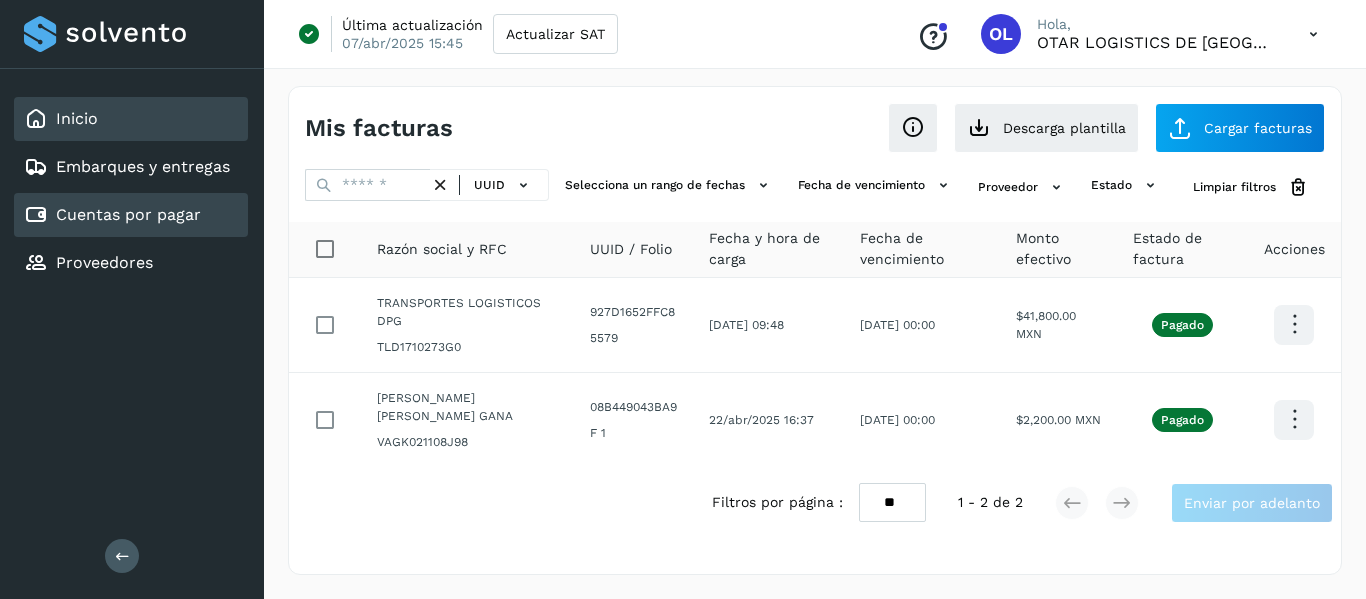 click on "Inicio" 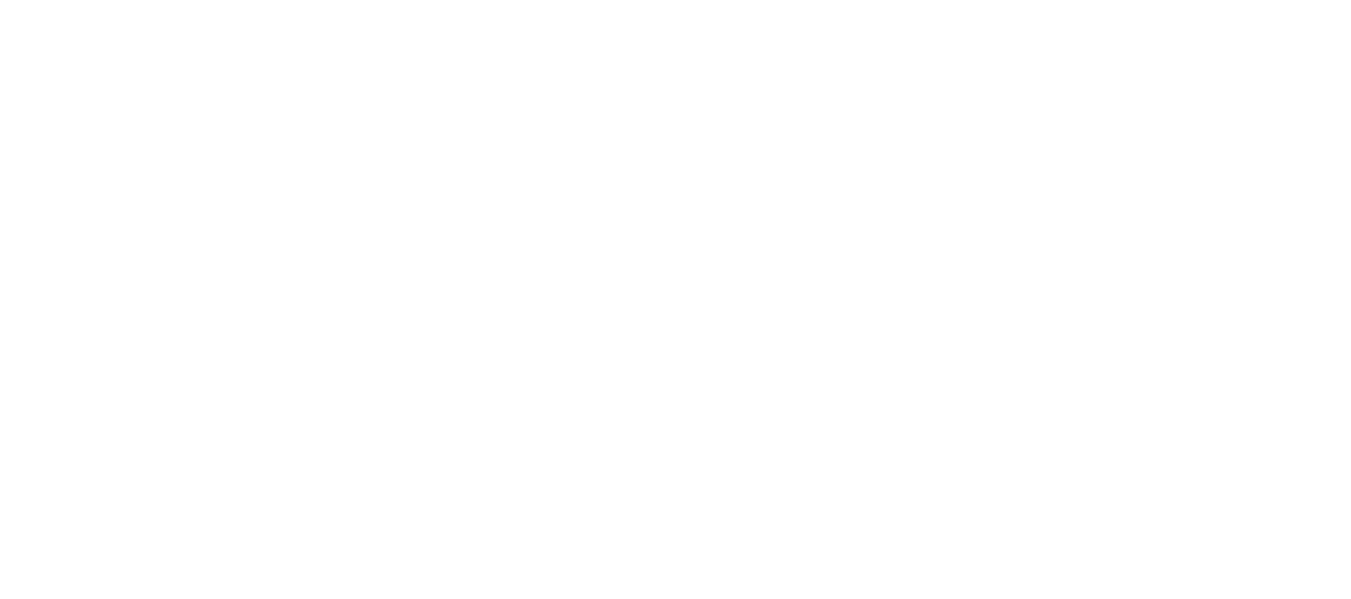 scroll, scrollTop: 0, scrollLeft: 0, axis: both 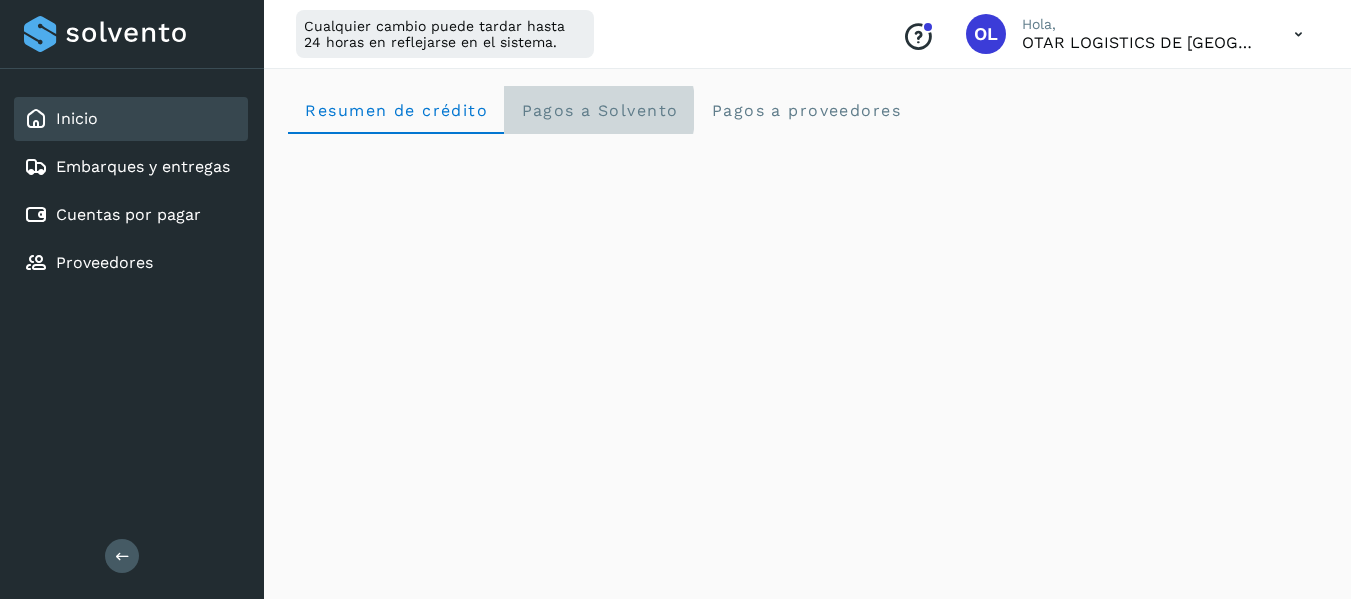 click on "Pagos a Solvento" 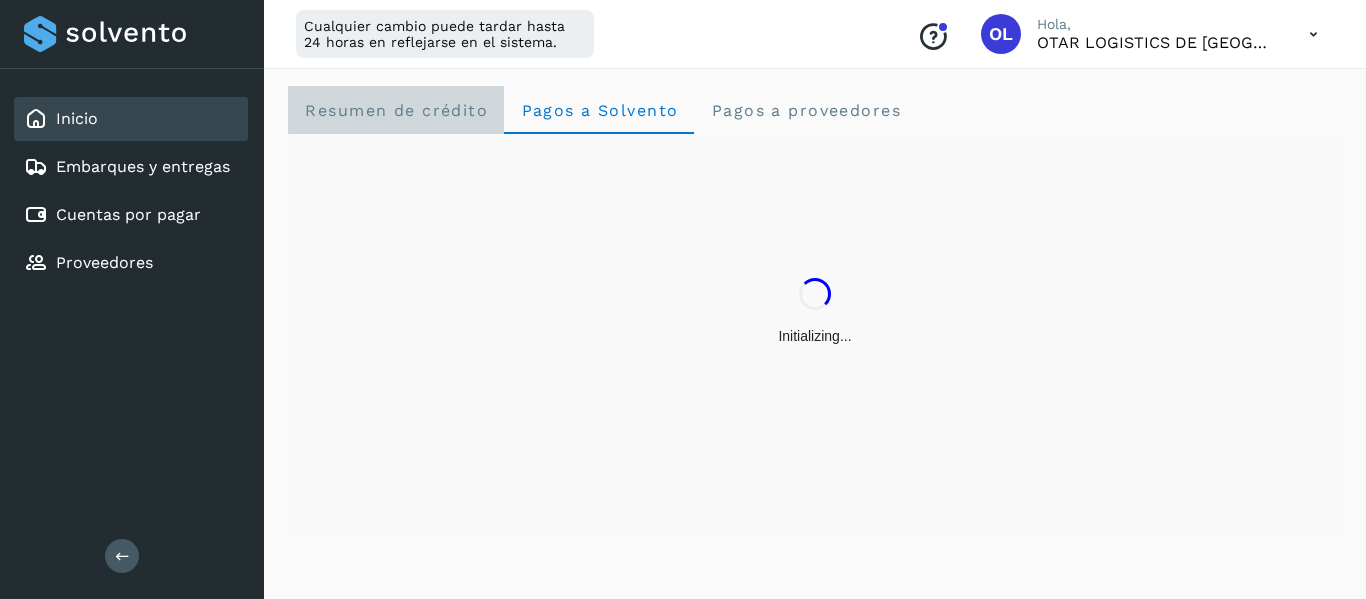 click on "Resumen de crédito" 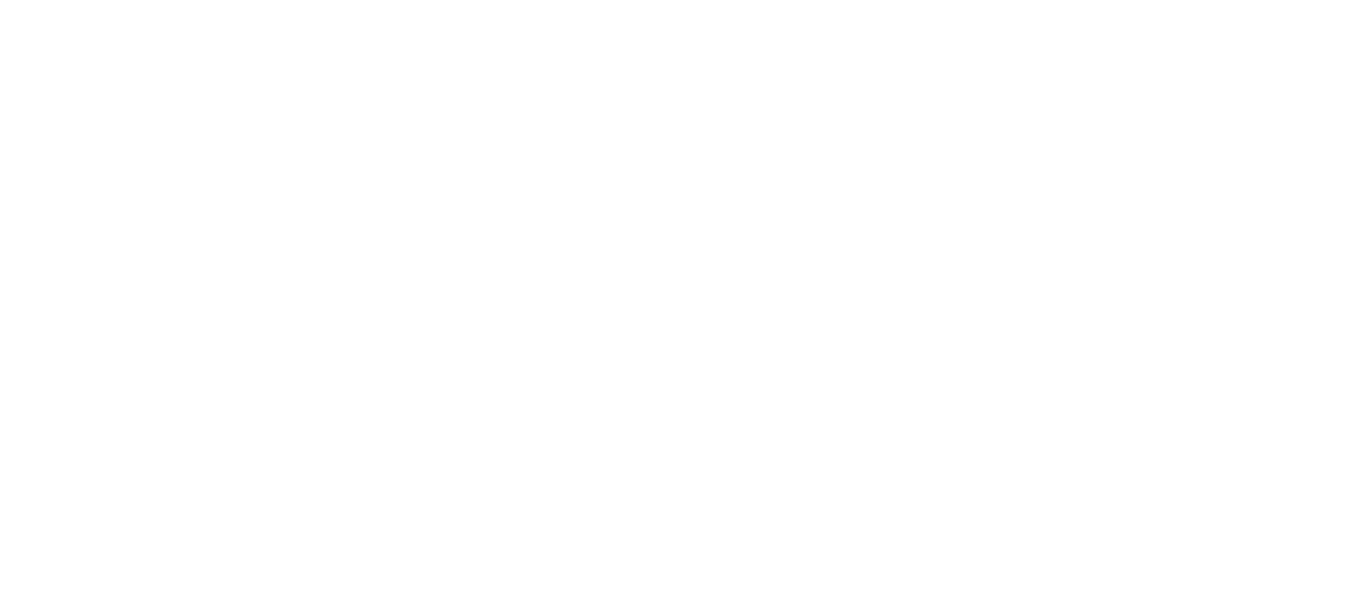 scroll, scrollTop: 0, scrollLeft: 0, axis: both 